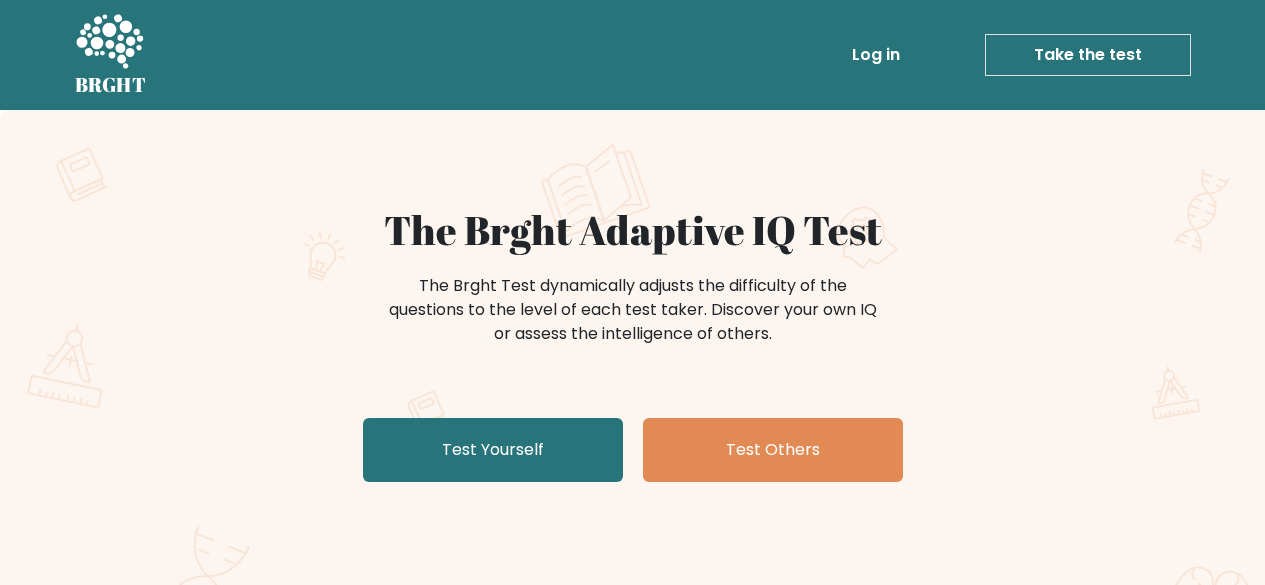 scroll, scrollTop: 0, scrollLeft: 0, axis: both 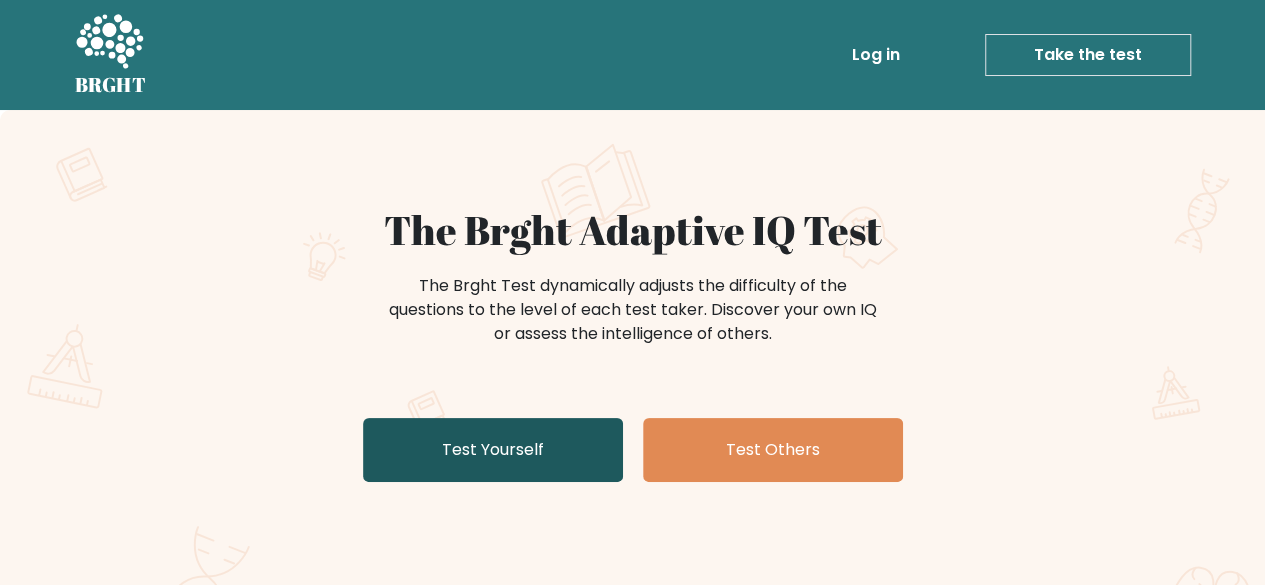click on "Test Yourself" at bounding box center [493, 450] 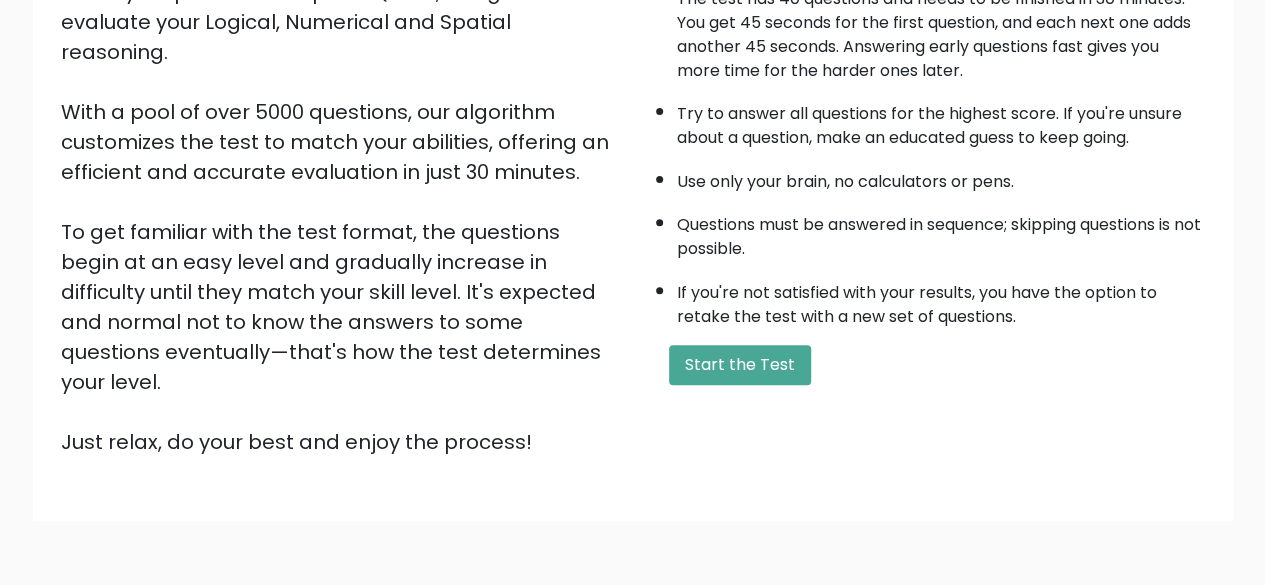 scroll, scrollTop: 300, scrollLeft: 0, axis: vertical 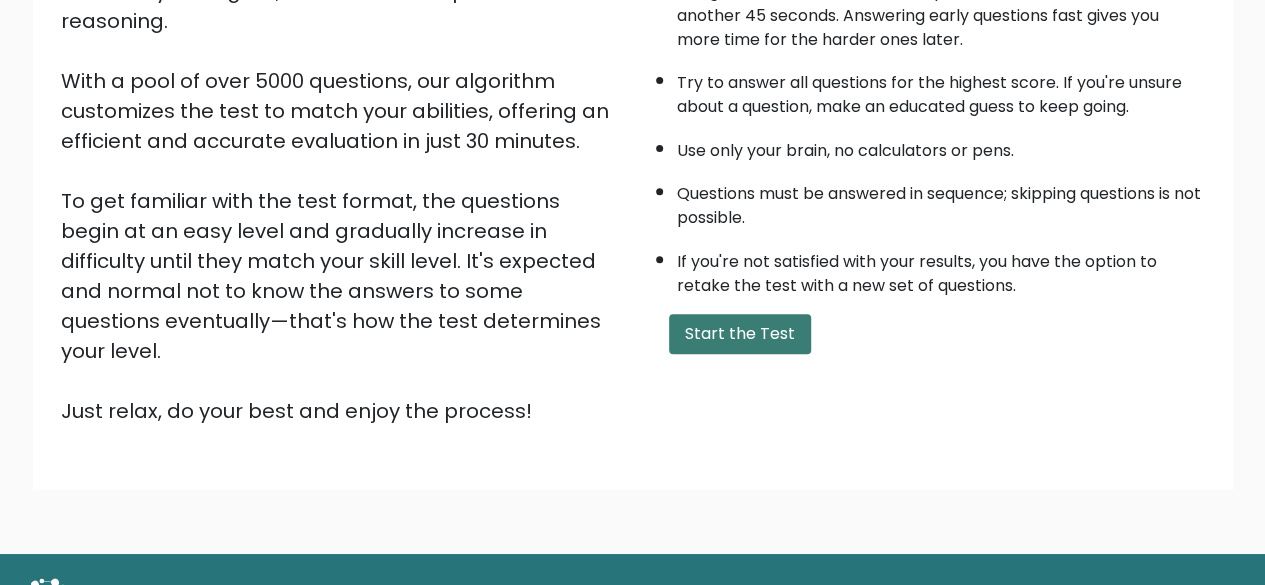 click on "Start the Test" at bounding box center [740, 334] 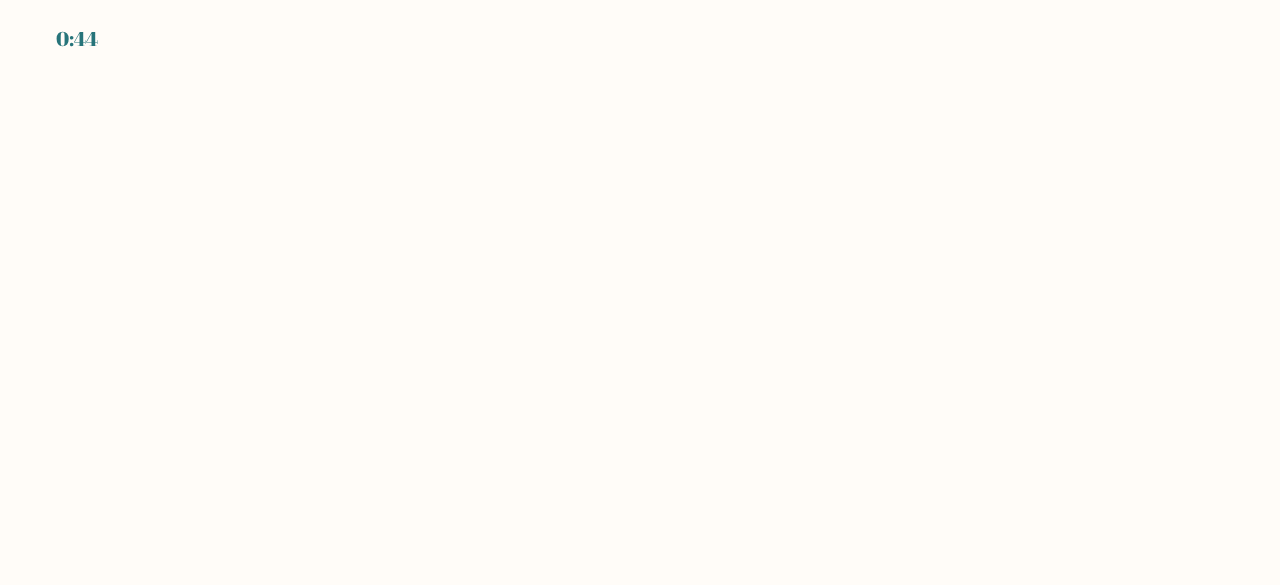 scroll, scrollTop: 0, scrollLeft: 0, axis: both 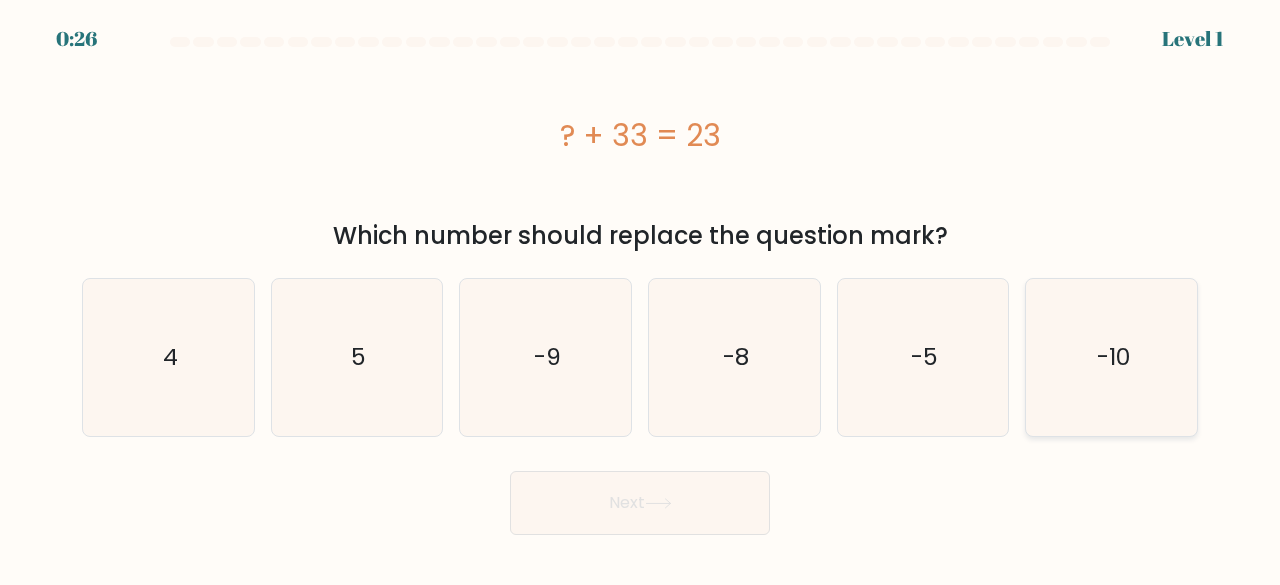 click on "-10" 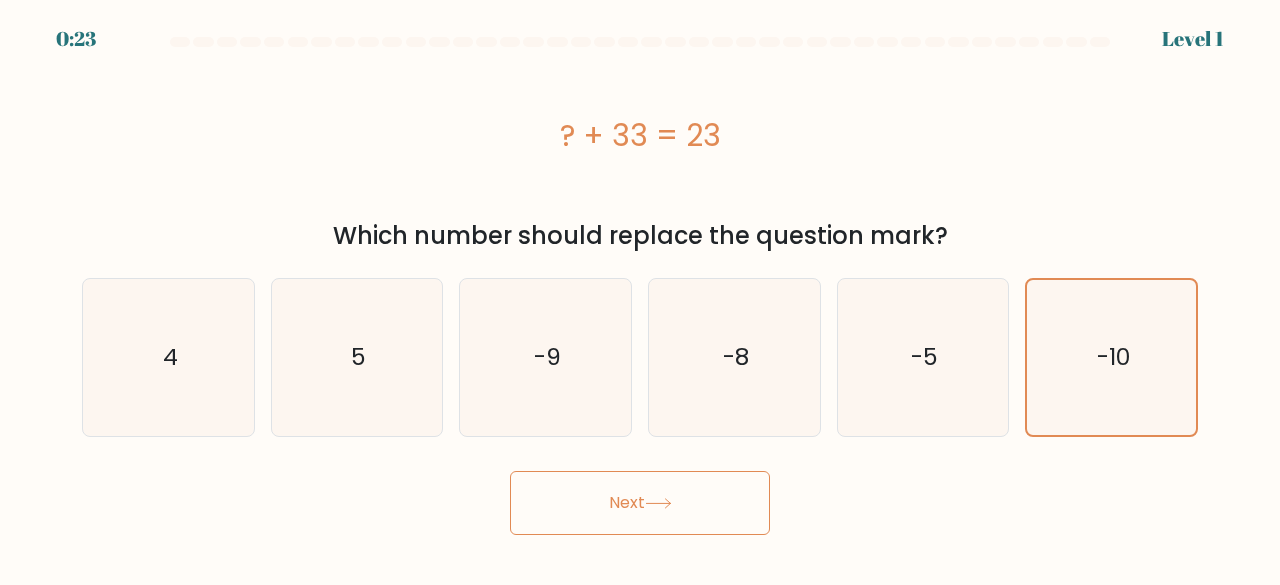 click on "Next" at bounding box center [640, 503] 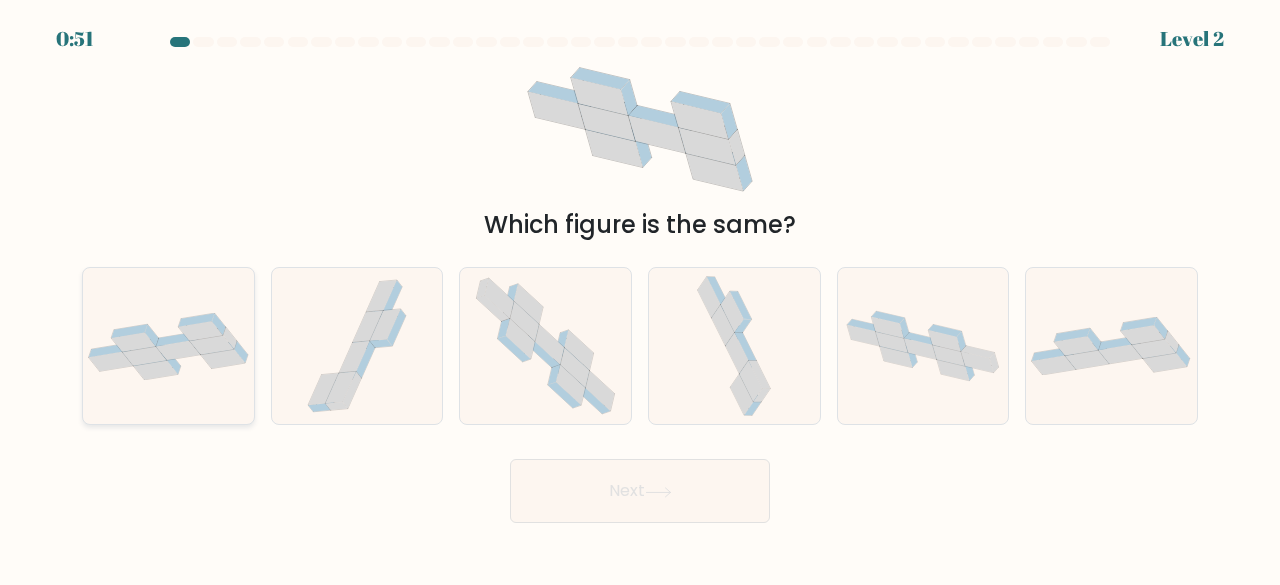 click 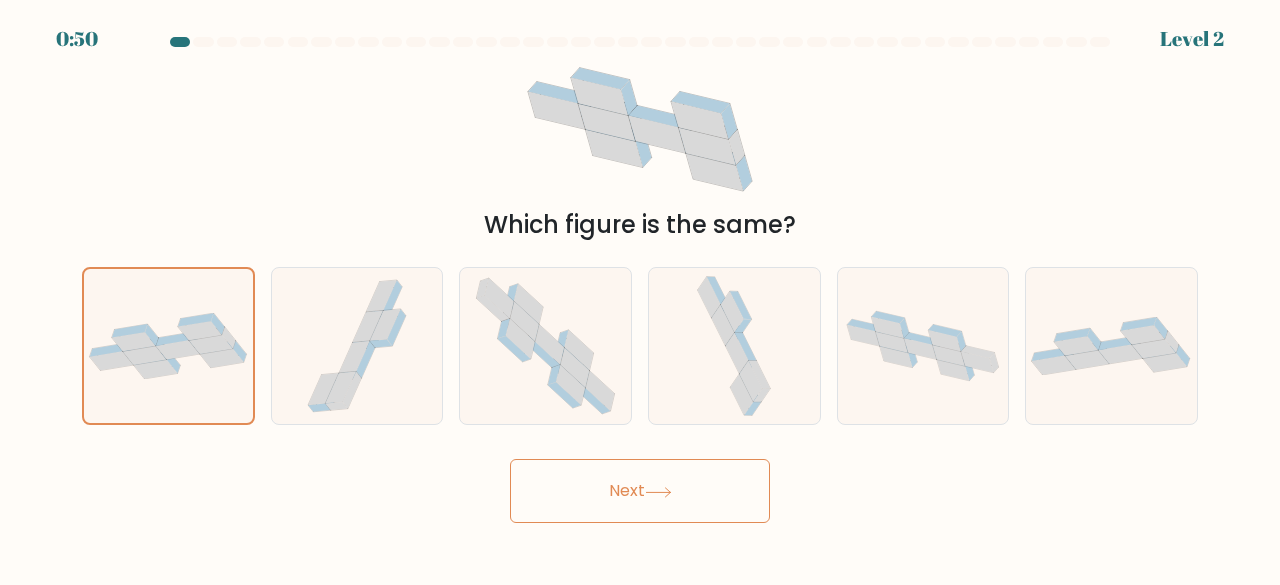 click on "Next" at bounding box center [640, 491] 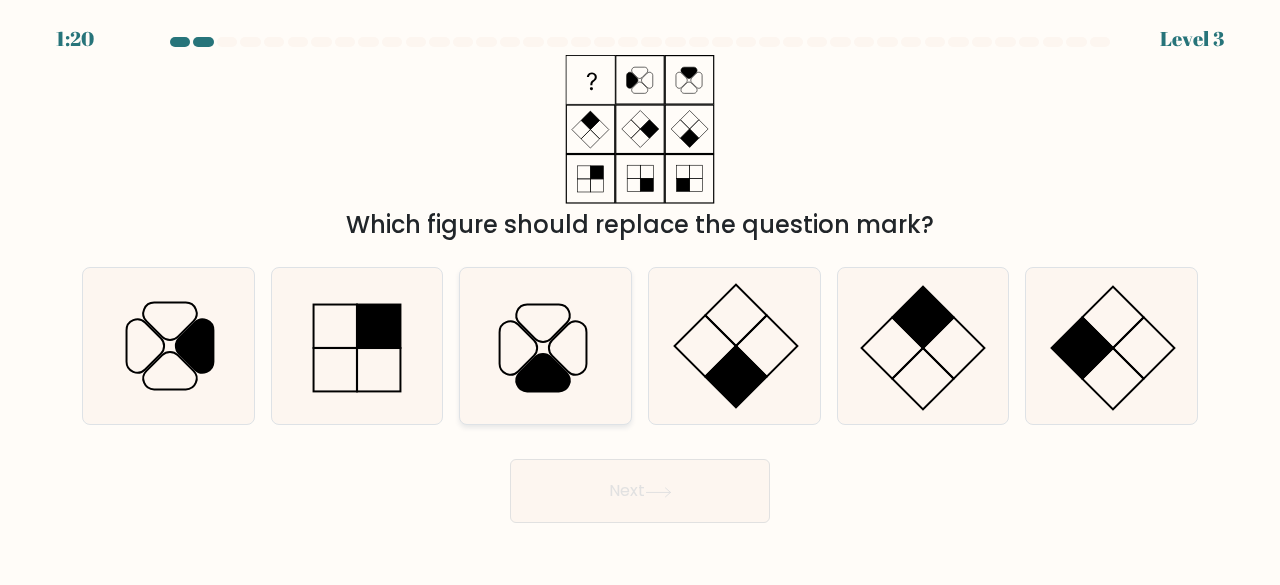 click 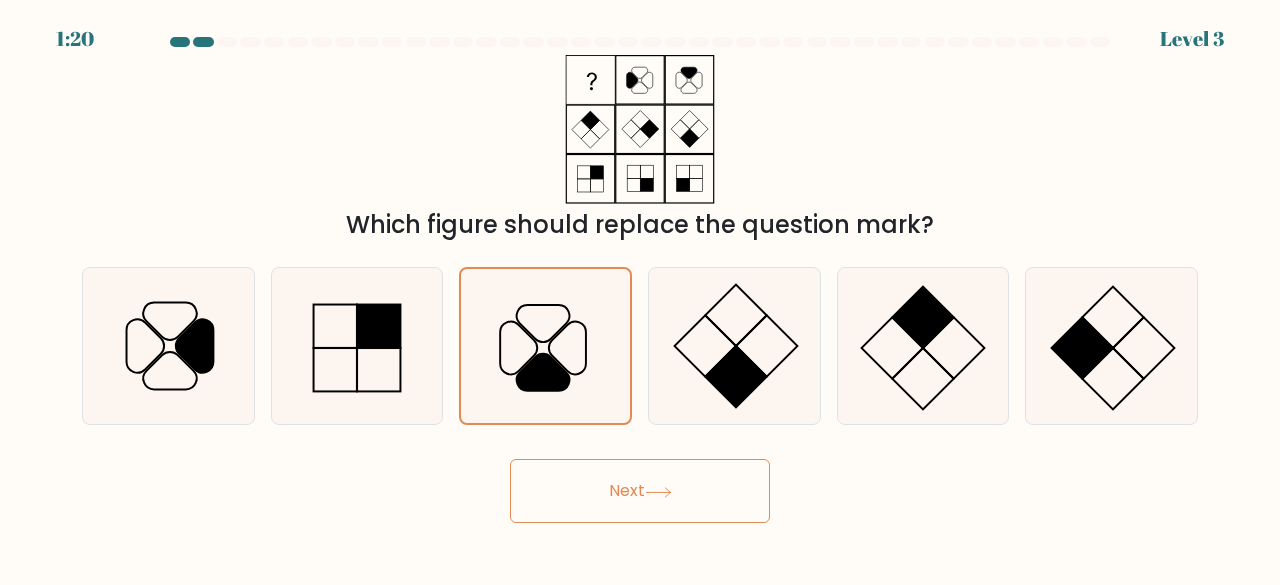 click on "1:20
Level 3" at bounding box center [640, 292] 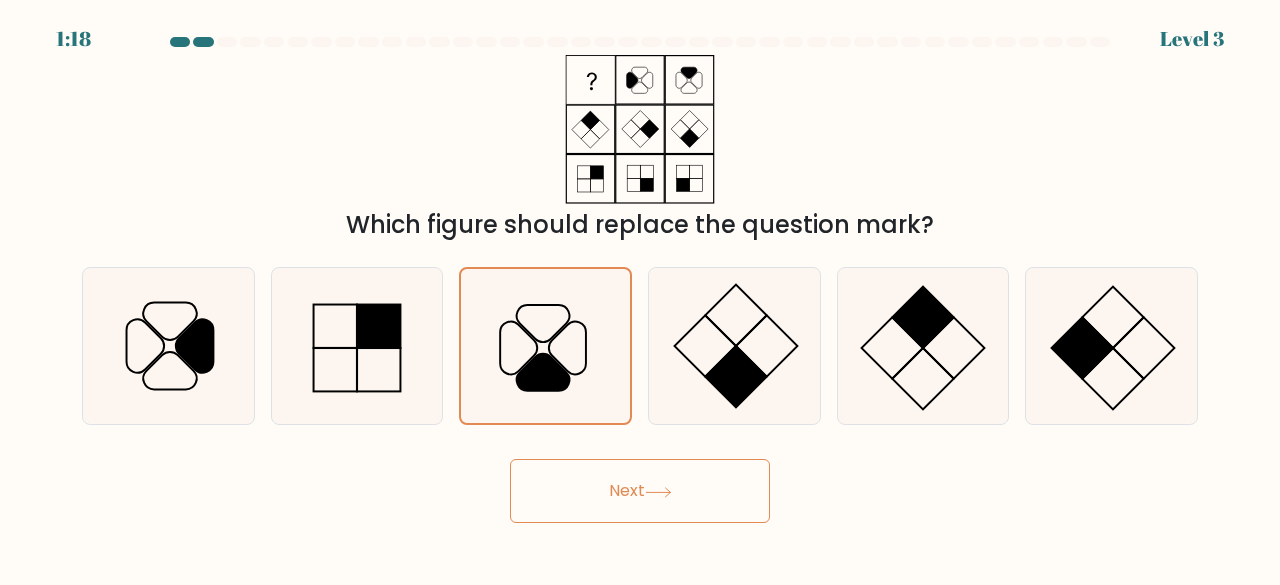 click 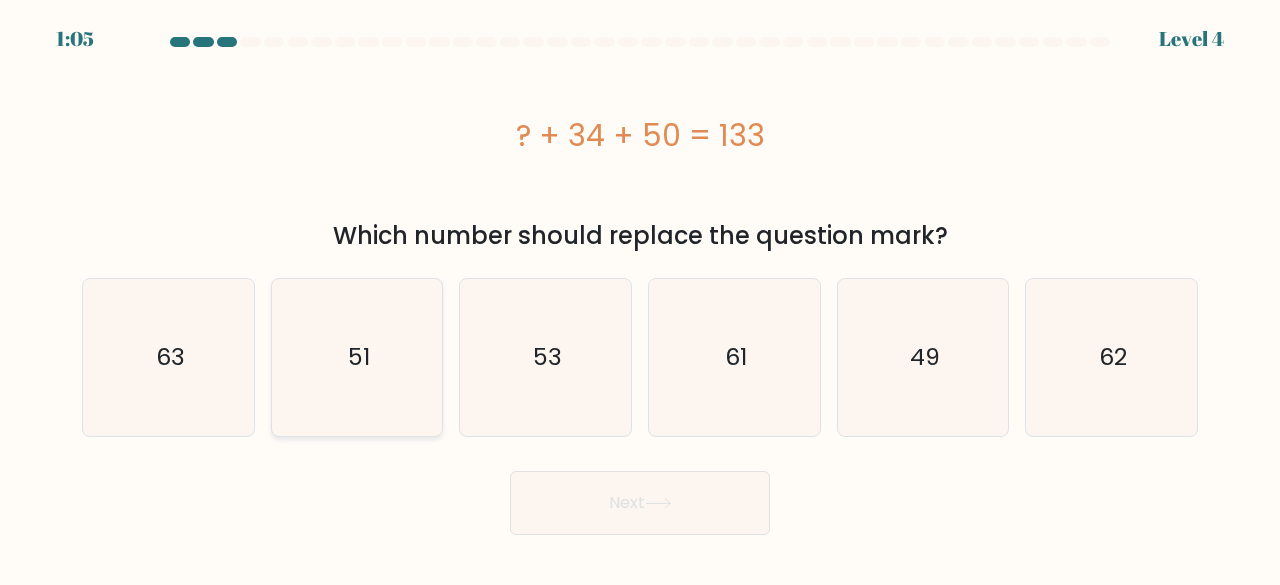 click on "51" 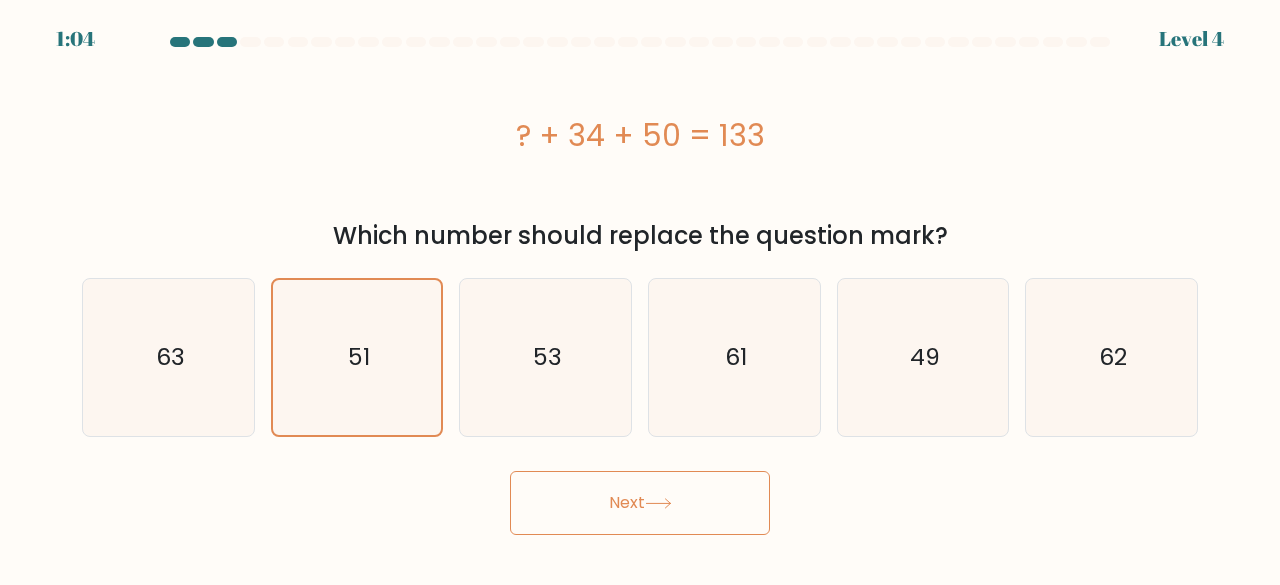 click on "Next" at bounding box center (640, 503) 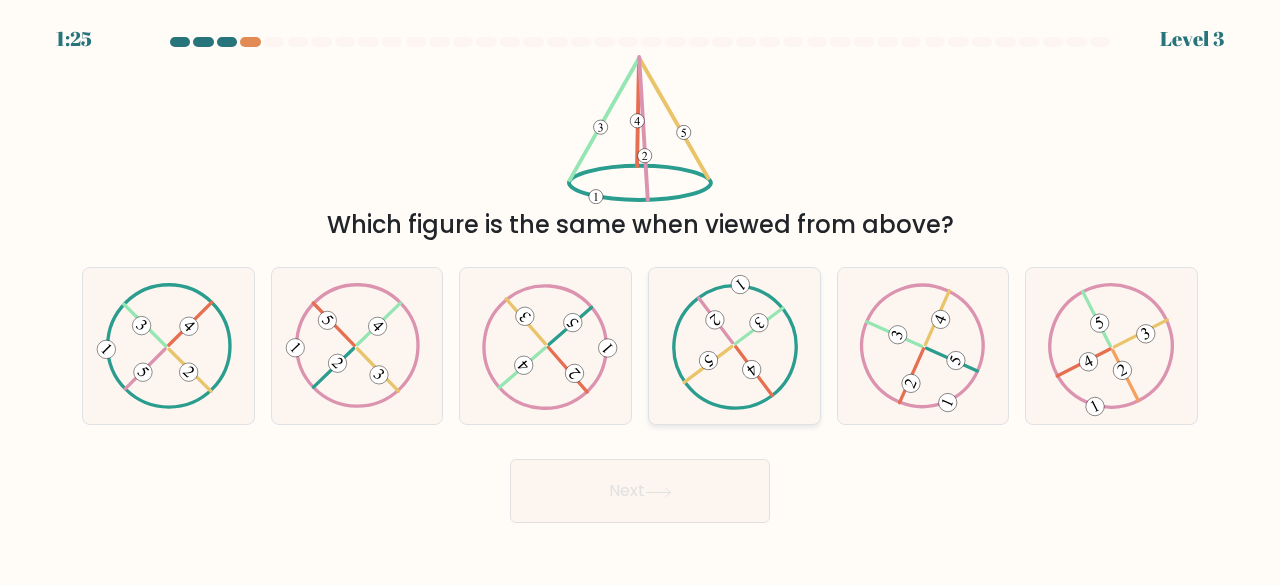 click 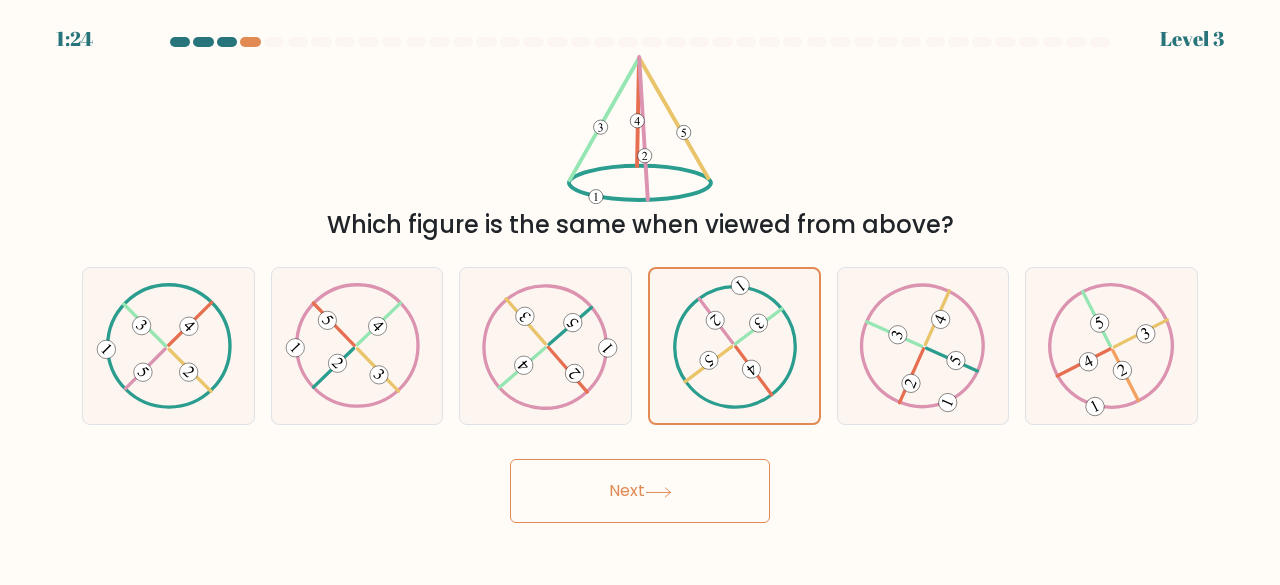 click 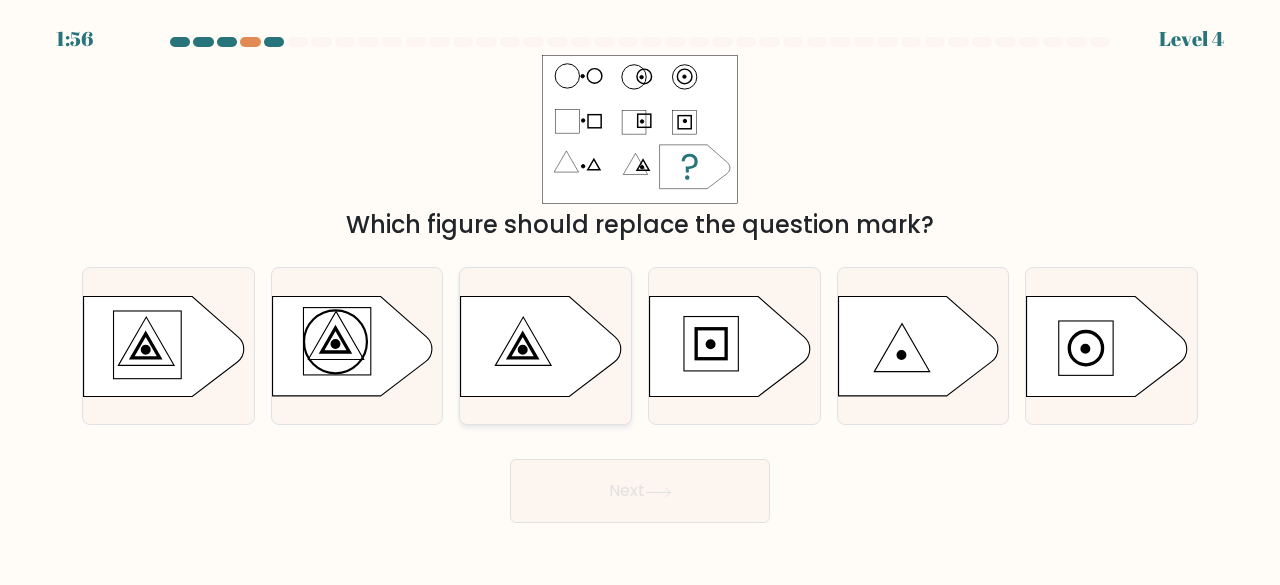click 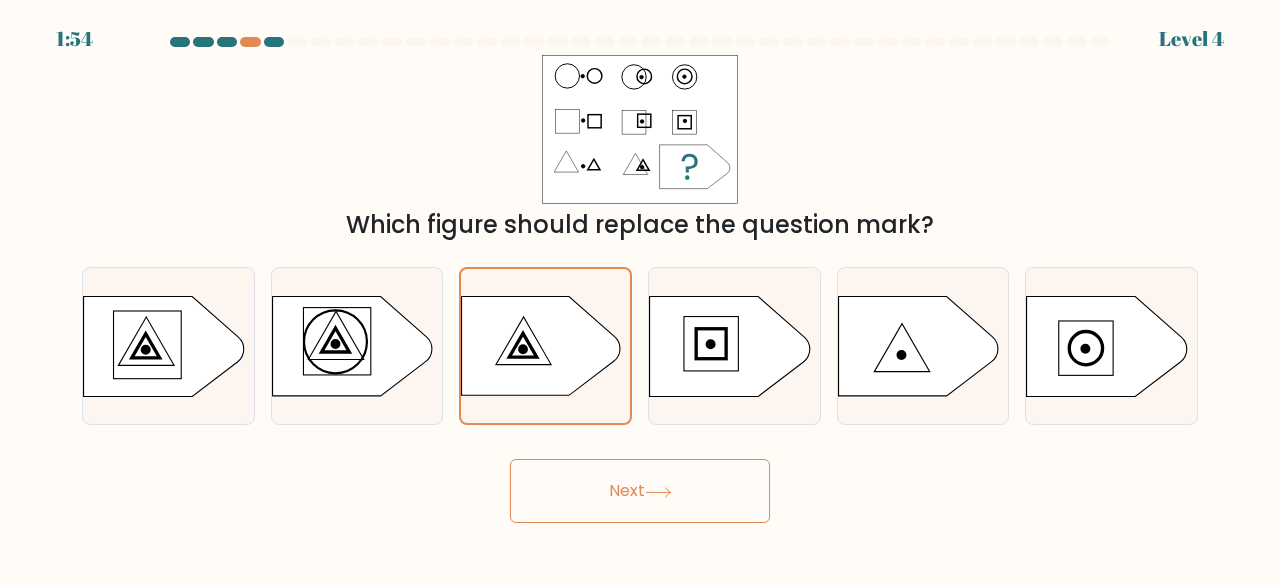 click on "Next" at bounding box center (640, 491) 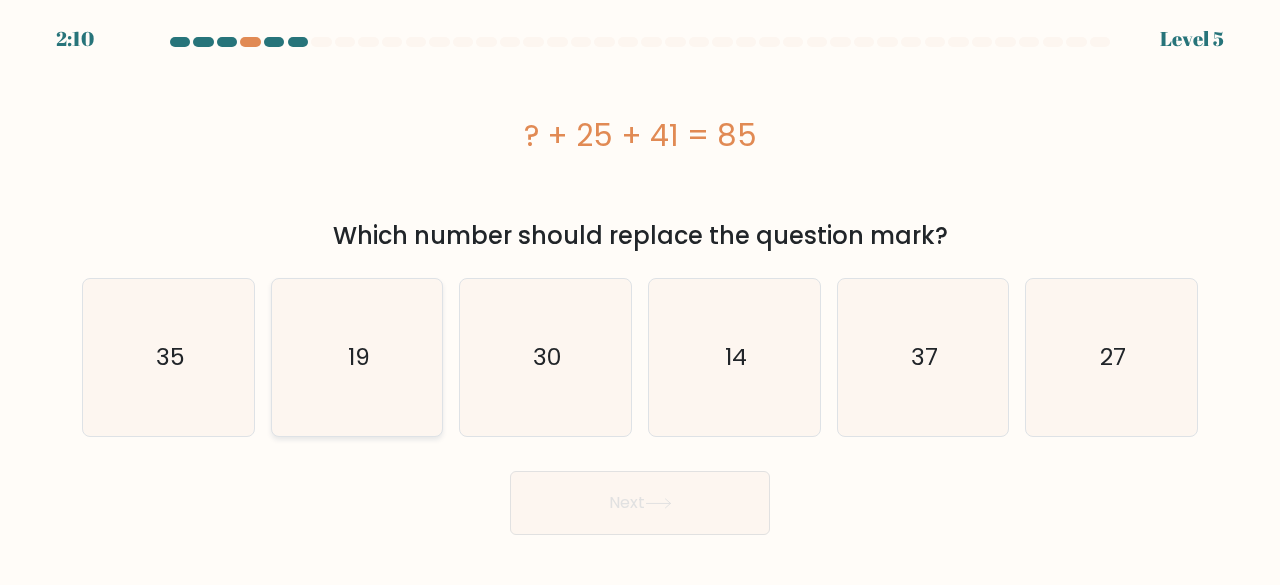 click on "19" 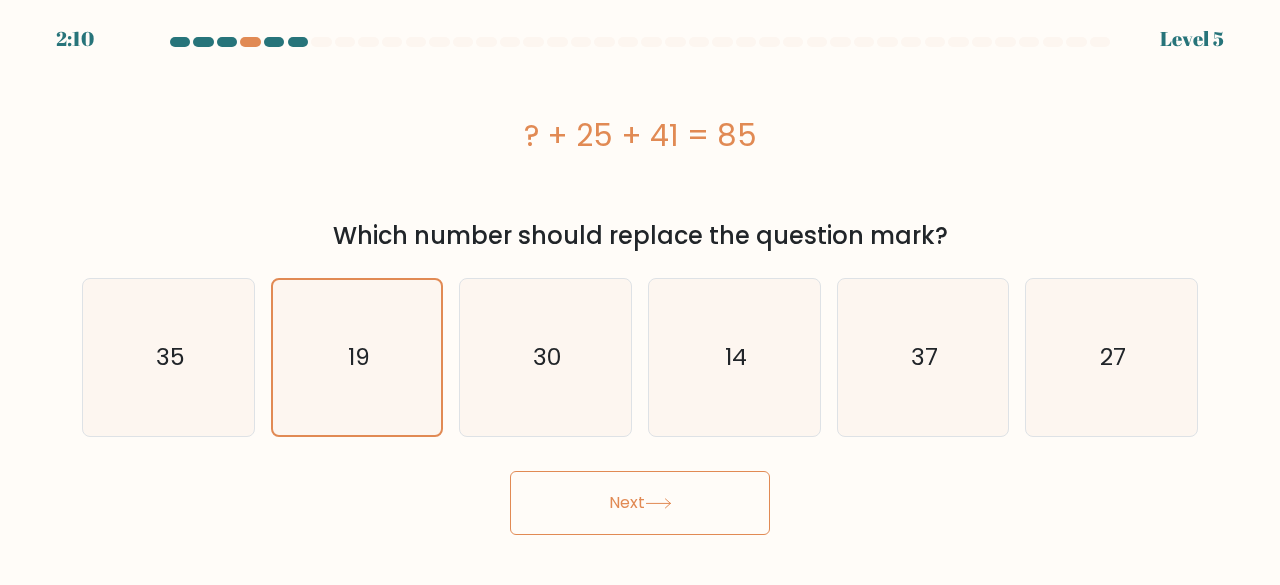 click on "Next" at bounding box center (640, 503) 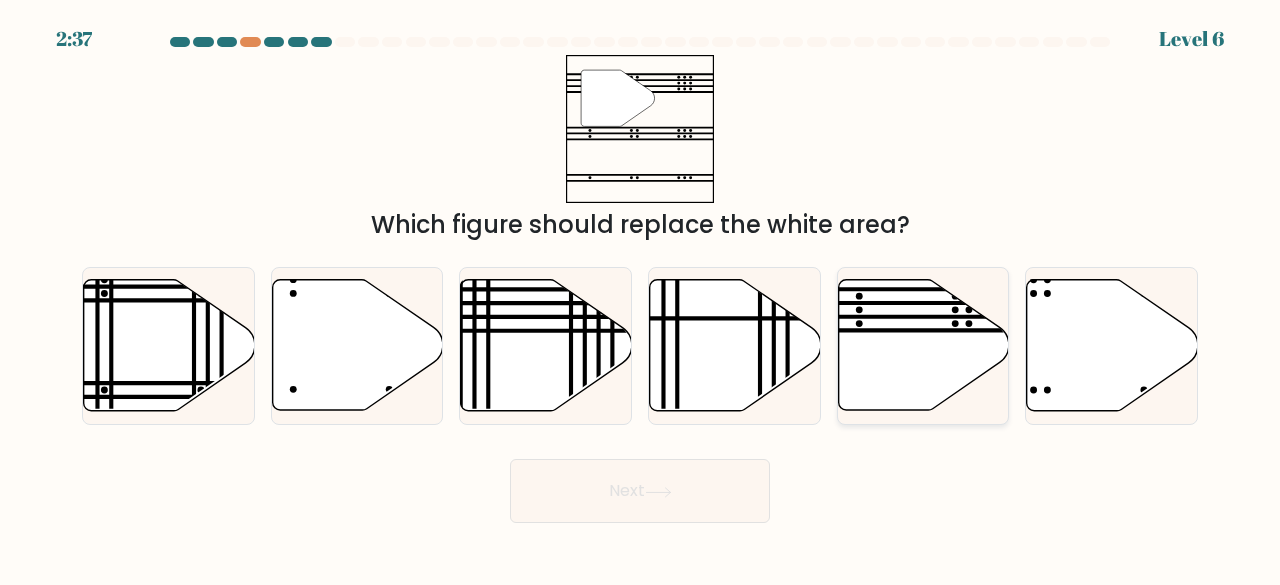 click 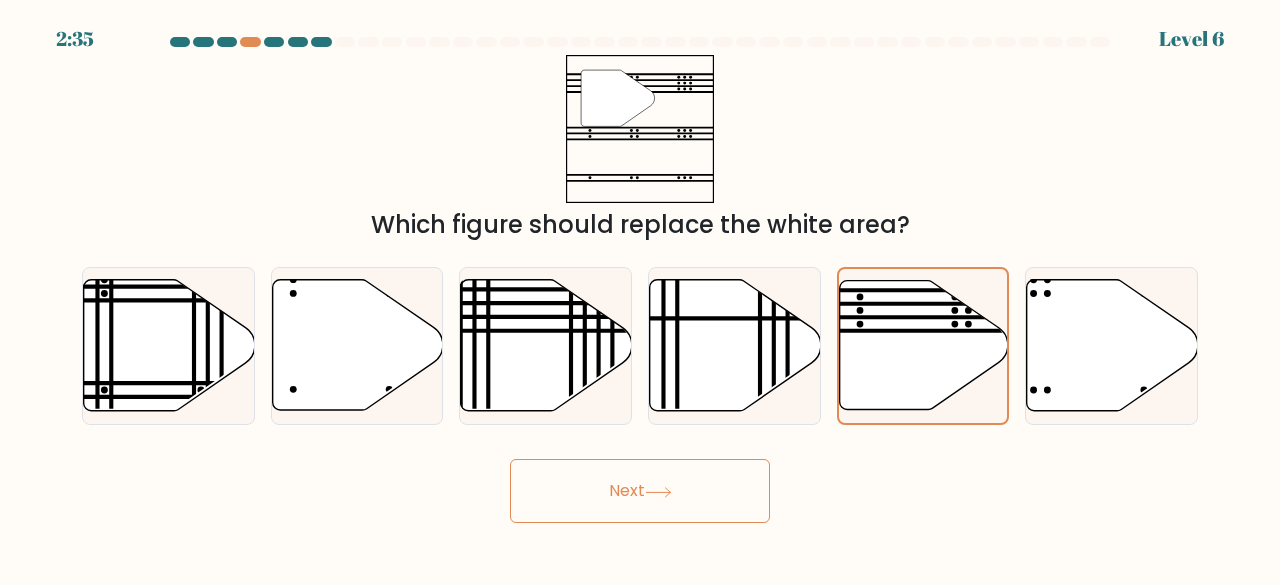 click on "Next" at bounding box center (640, 491) 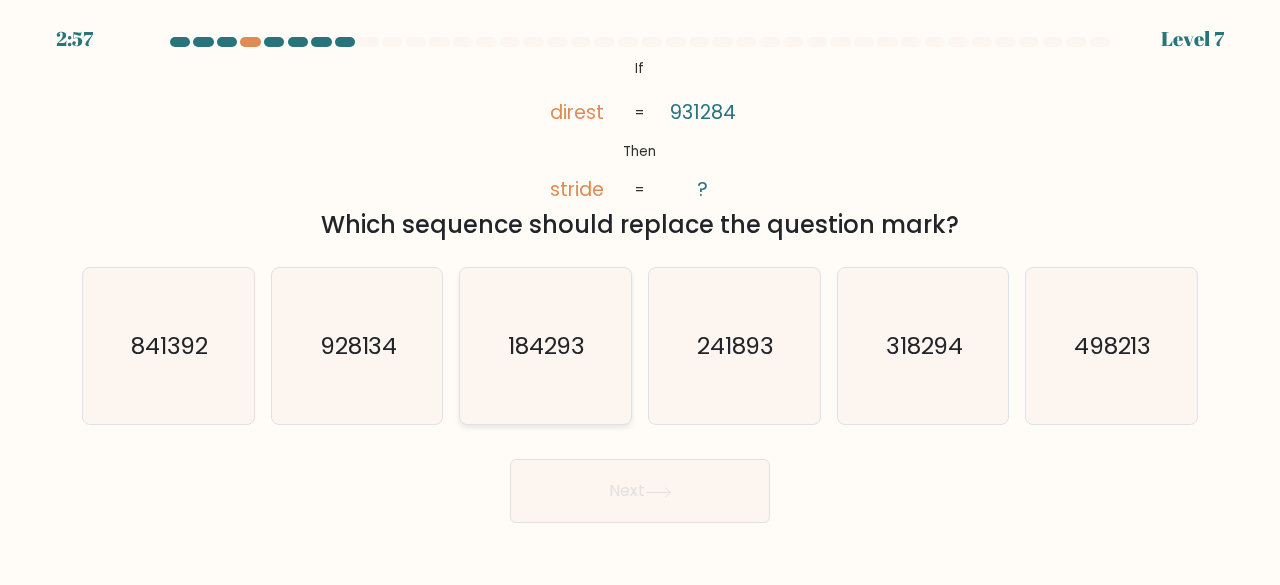 click on "184293" 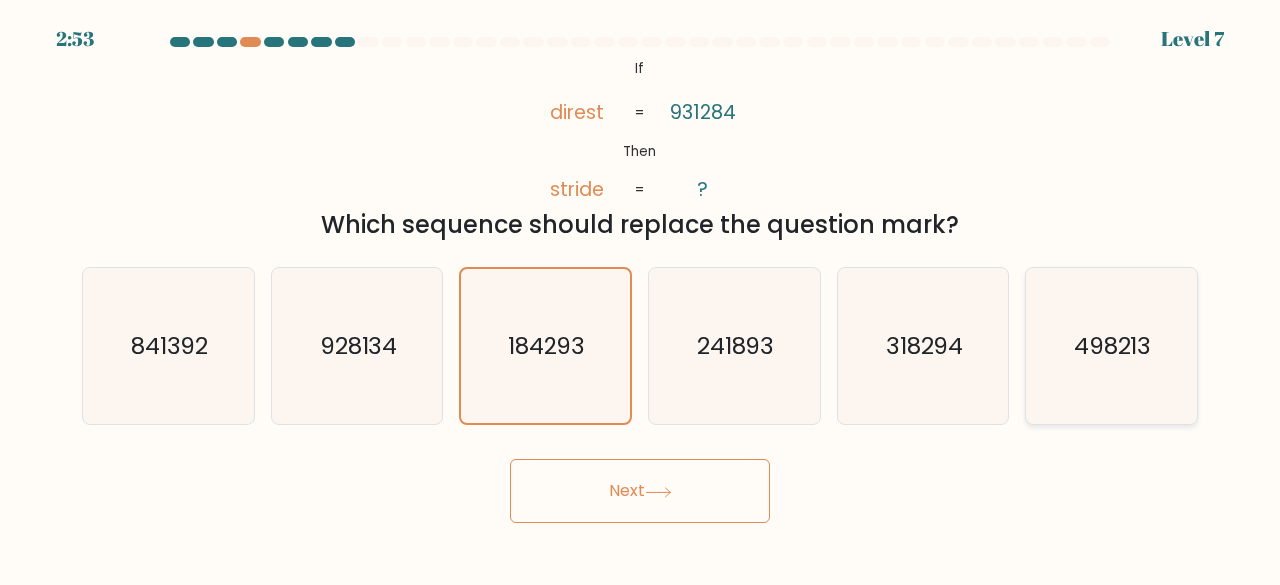 click on "498213" 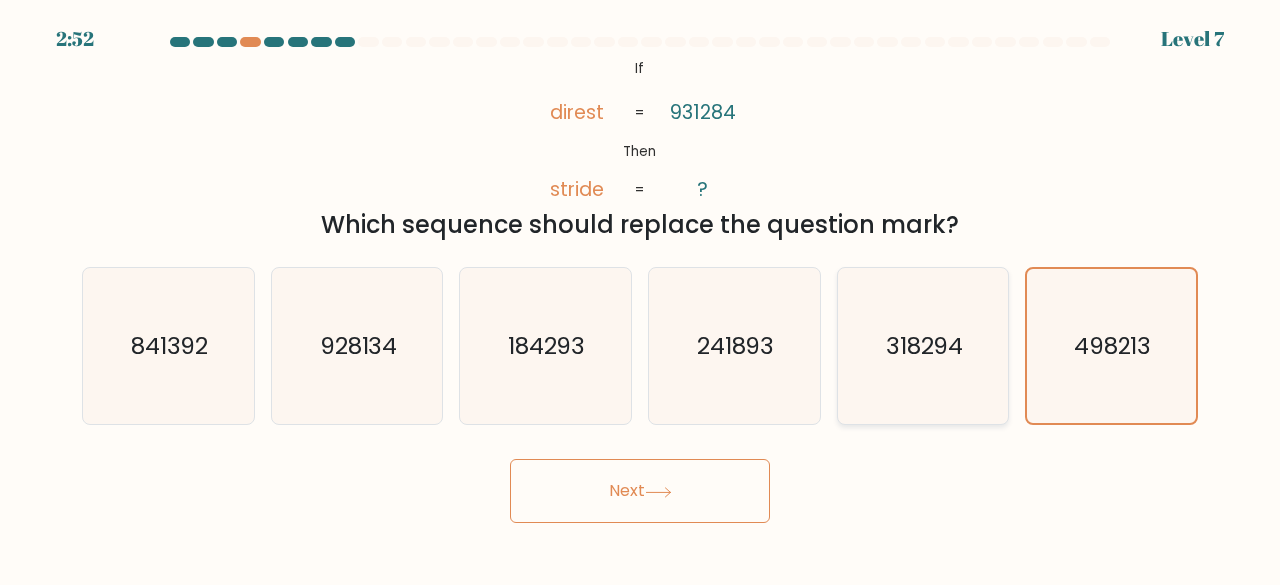 click on "318294" 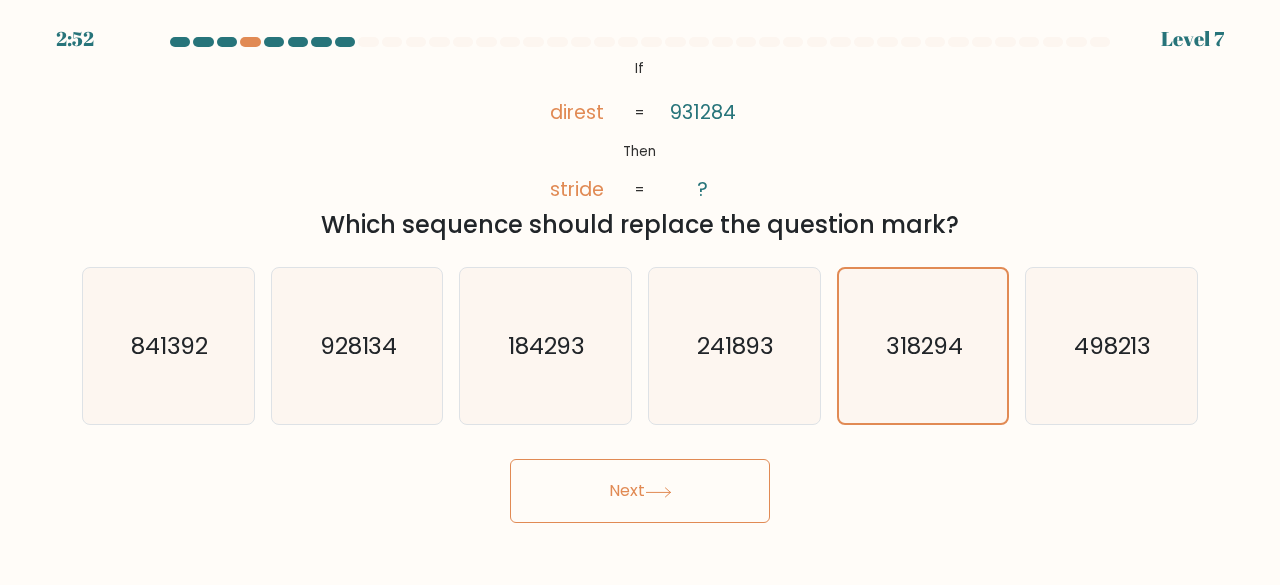 click on "Next" at bounding box center (640, 491) 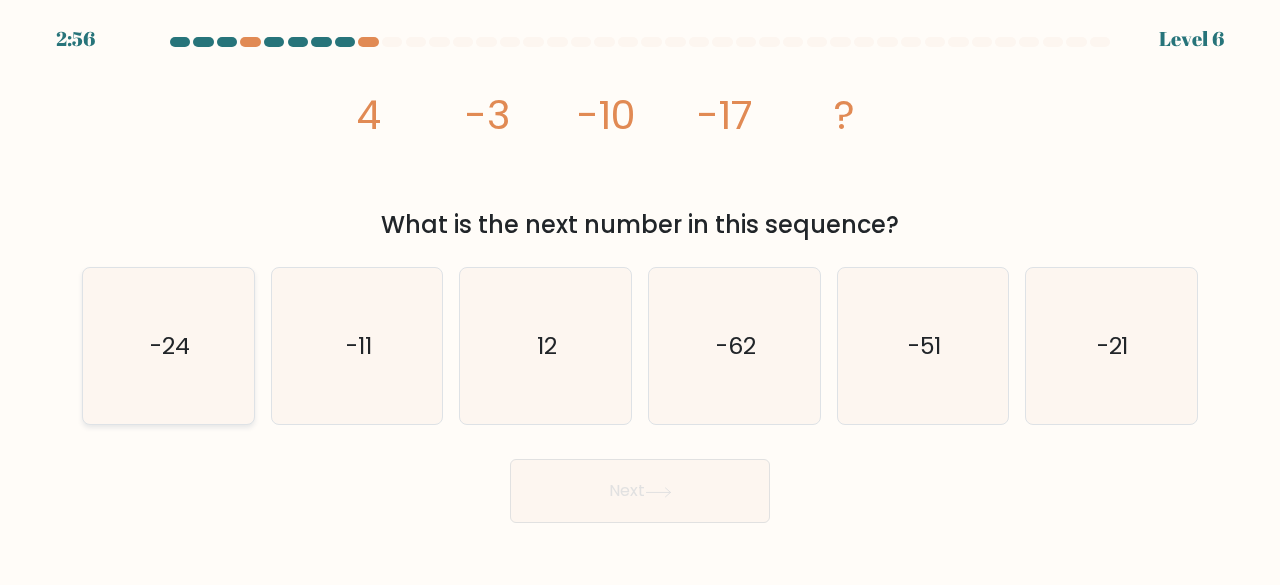 click on "-24" 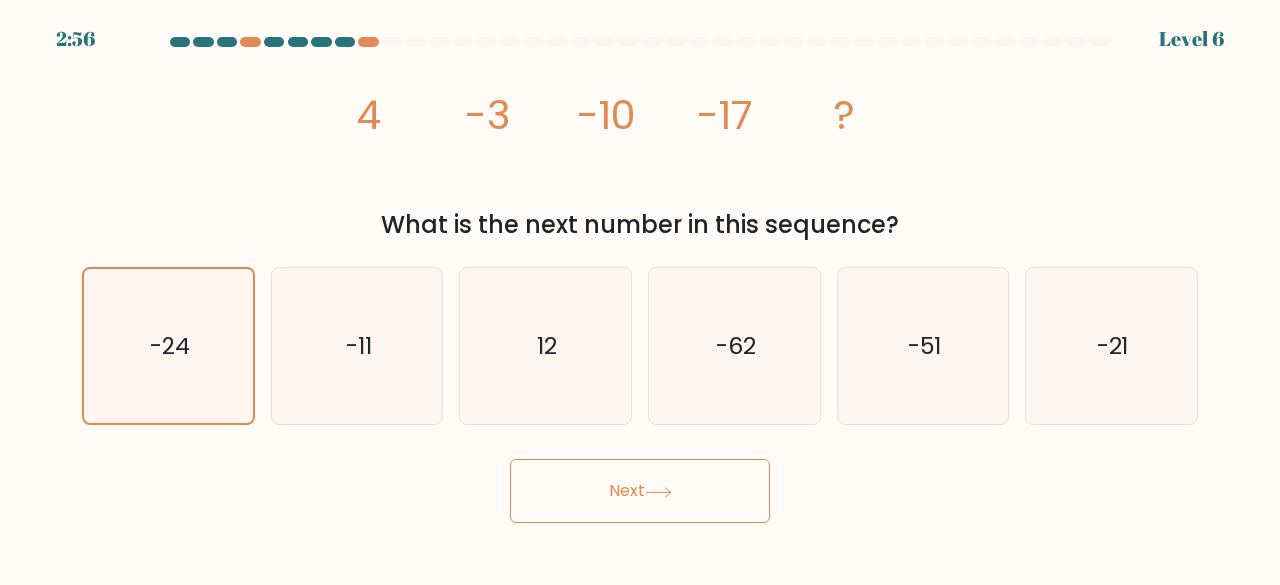click on "Next" at bounding box center (640, 491) 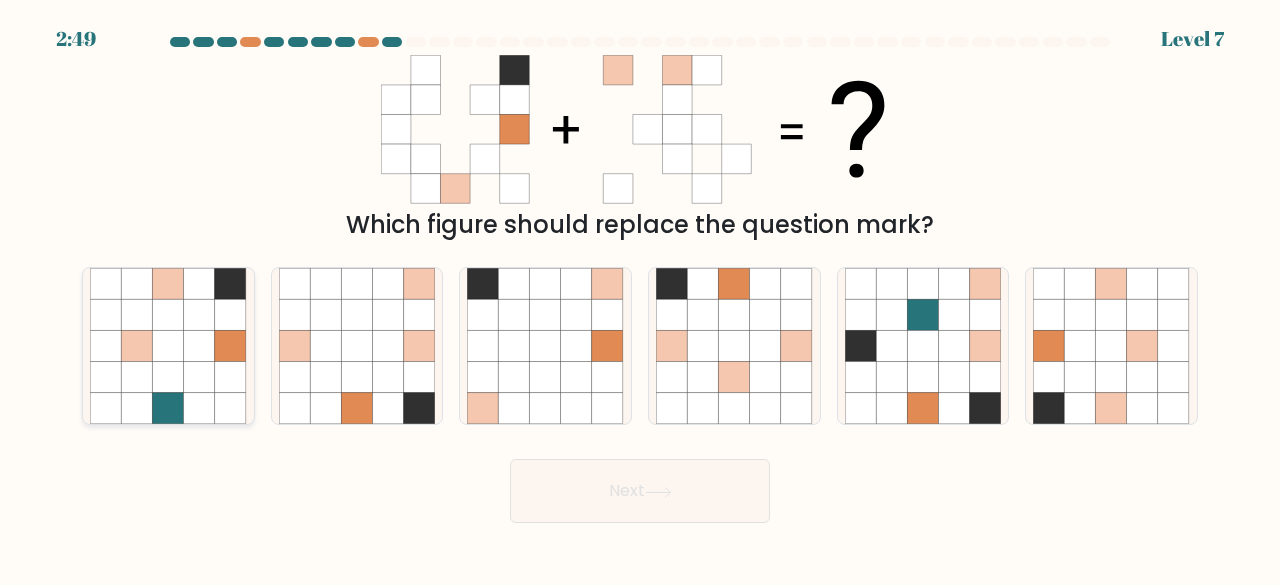 click 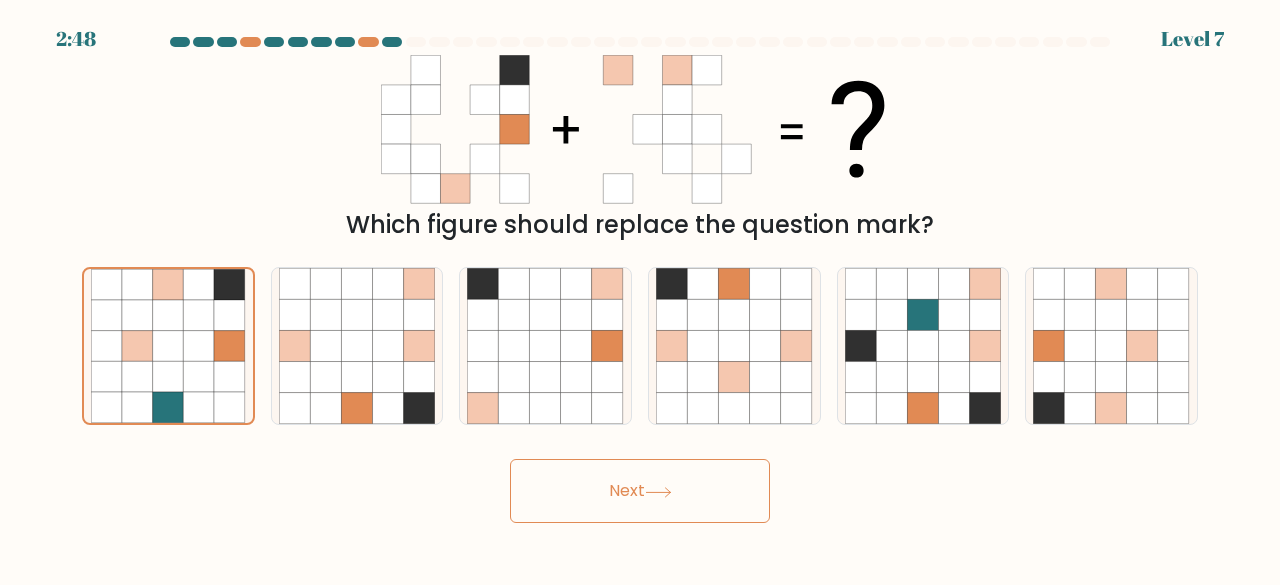 click on "Next" at bounding box center (640, 491) 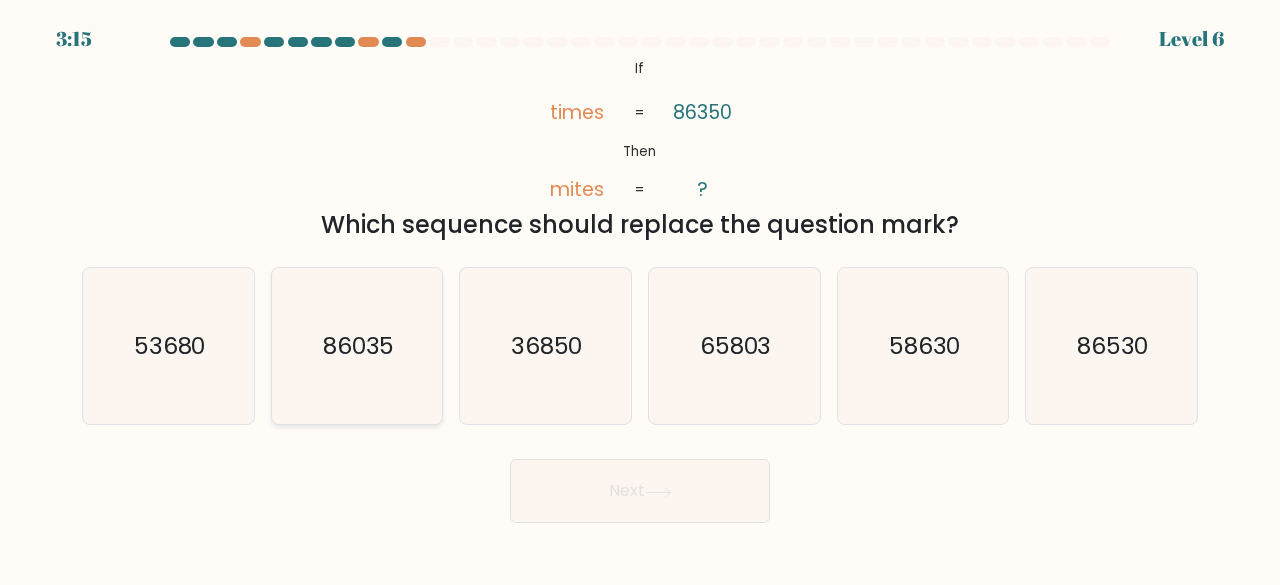 click on "86035" 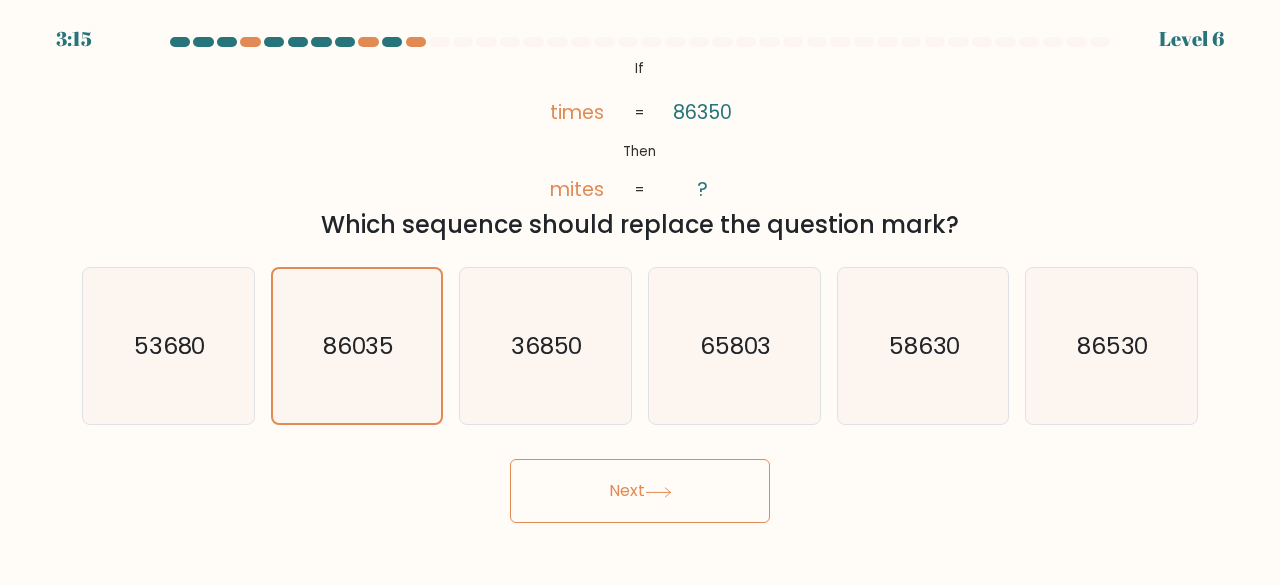 click on "Next" at bounding box center (640, 491) 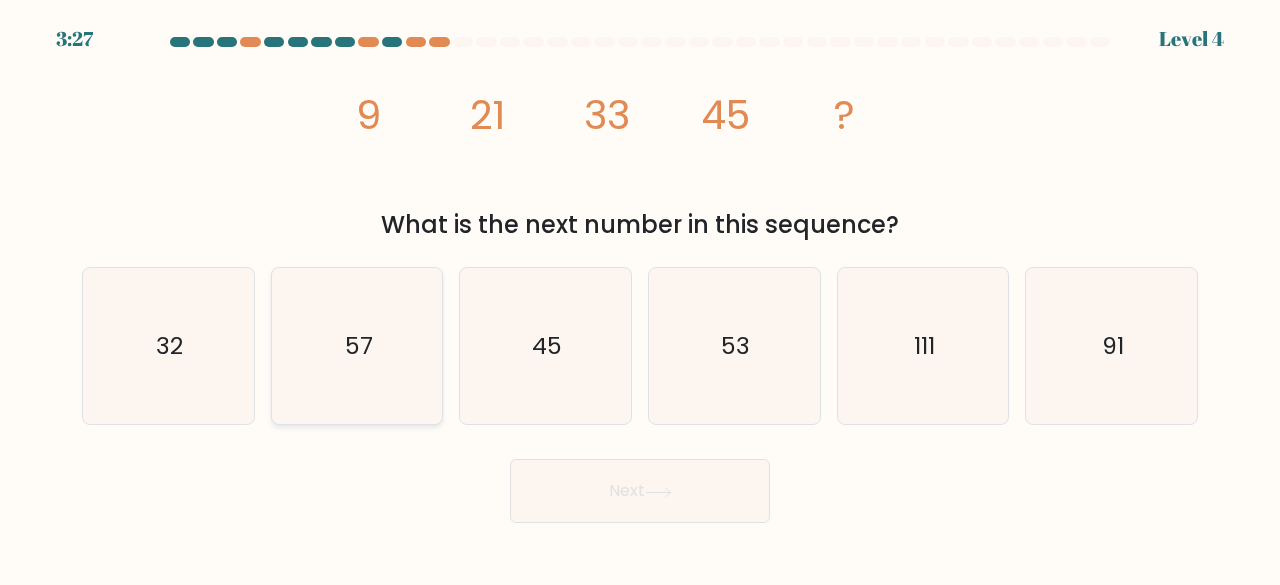 click on "57" 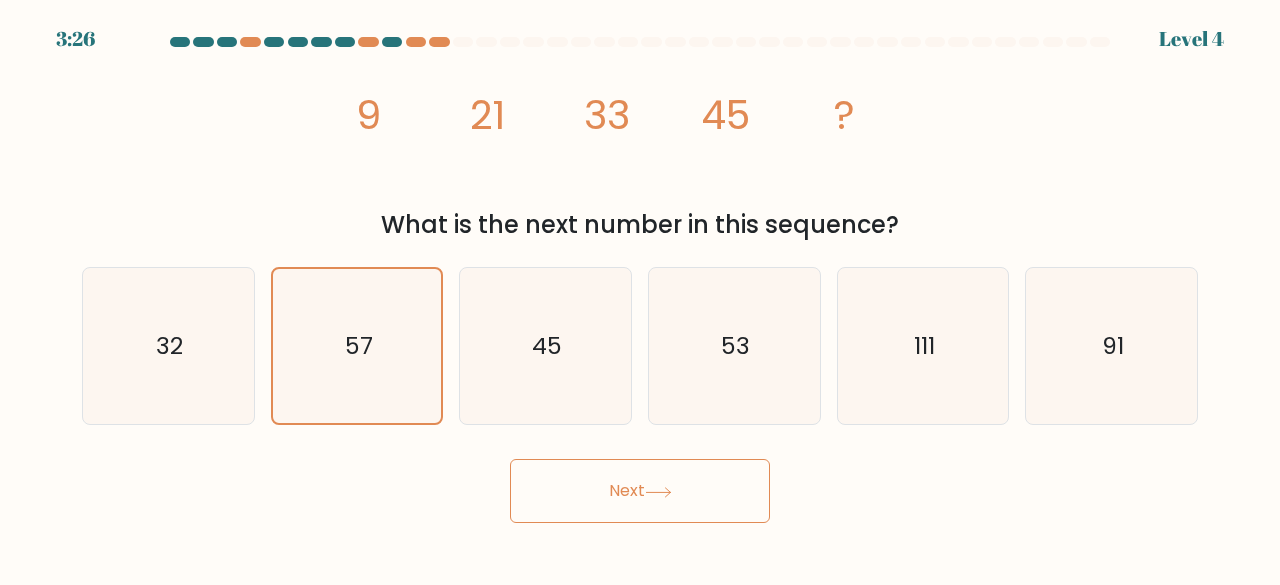 click 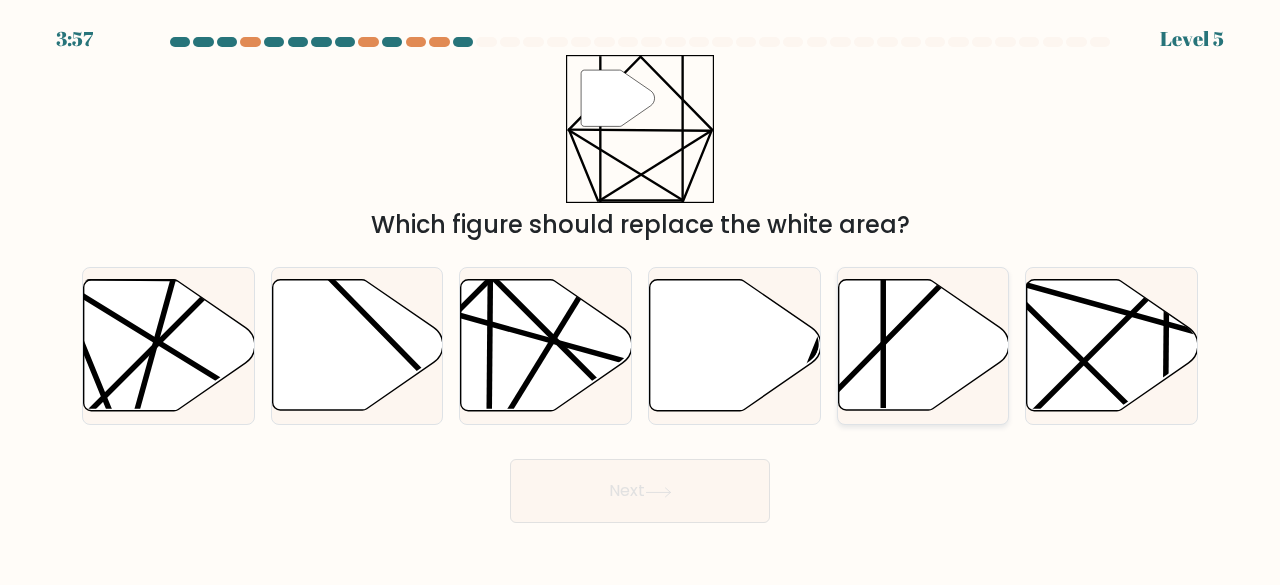 click 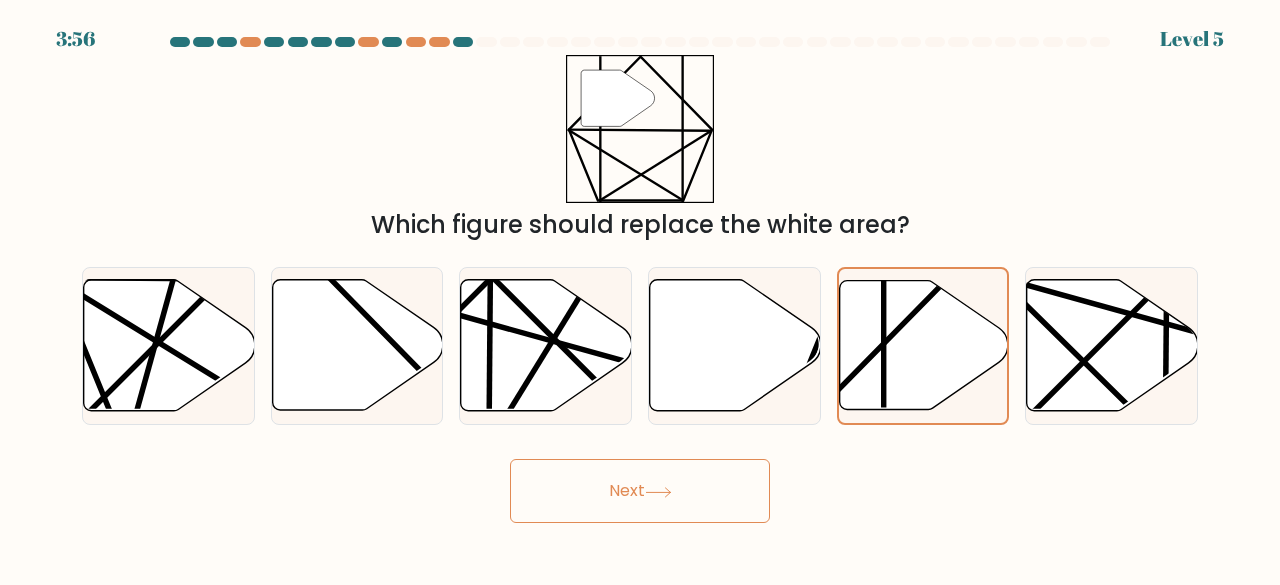 click on "Next" at bounding box center [640, 491] 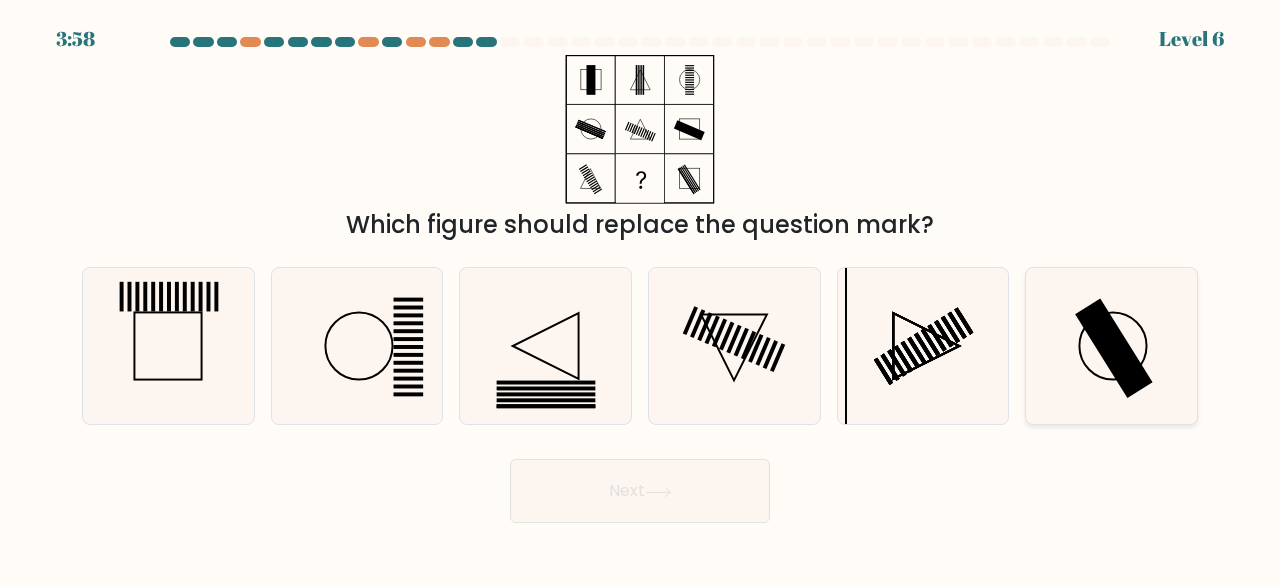 click 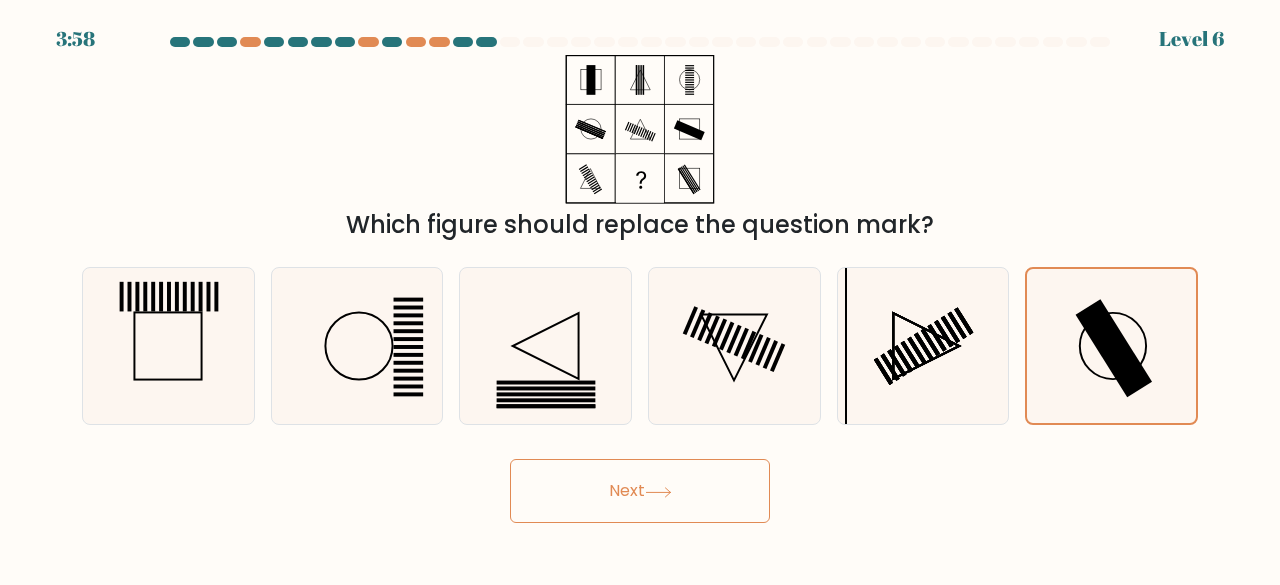 click on "Next" at bounding box center (640, 491) 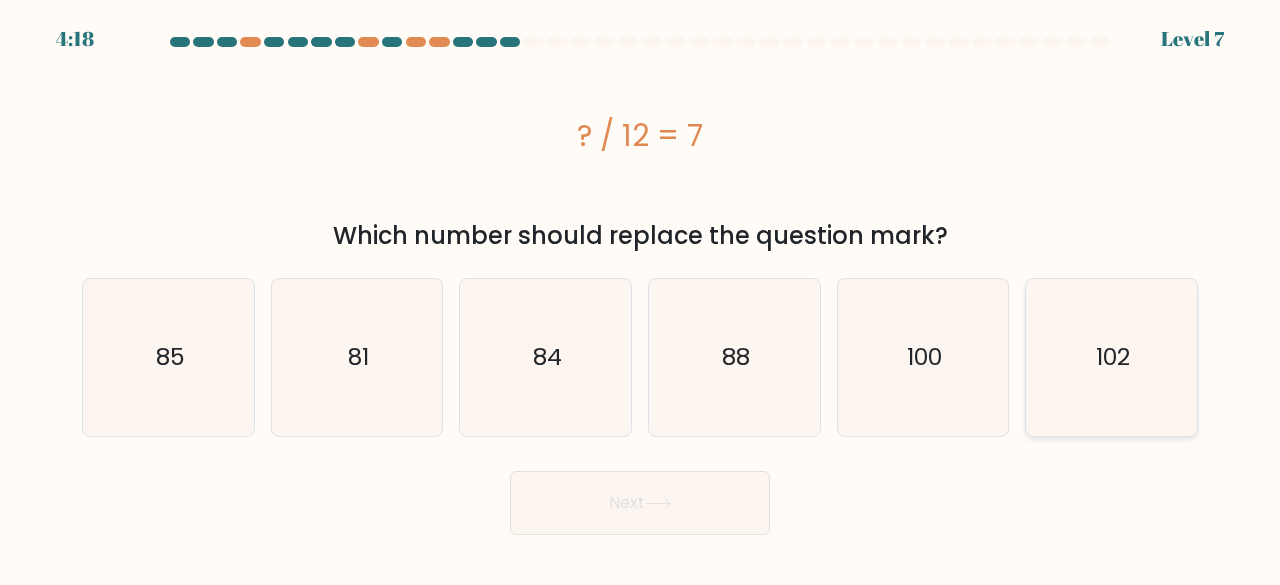 click on "102" 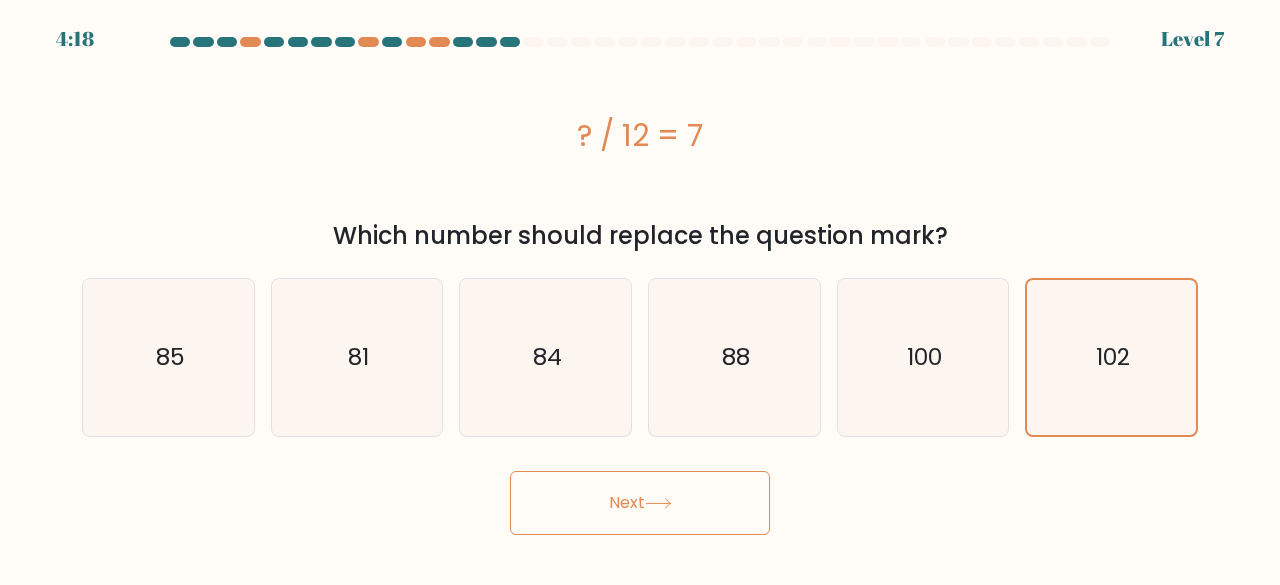 click on "Next" at bounding box center (640, 503) 